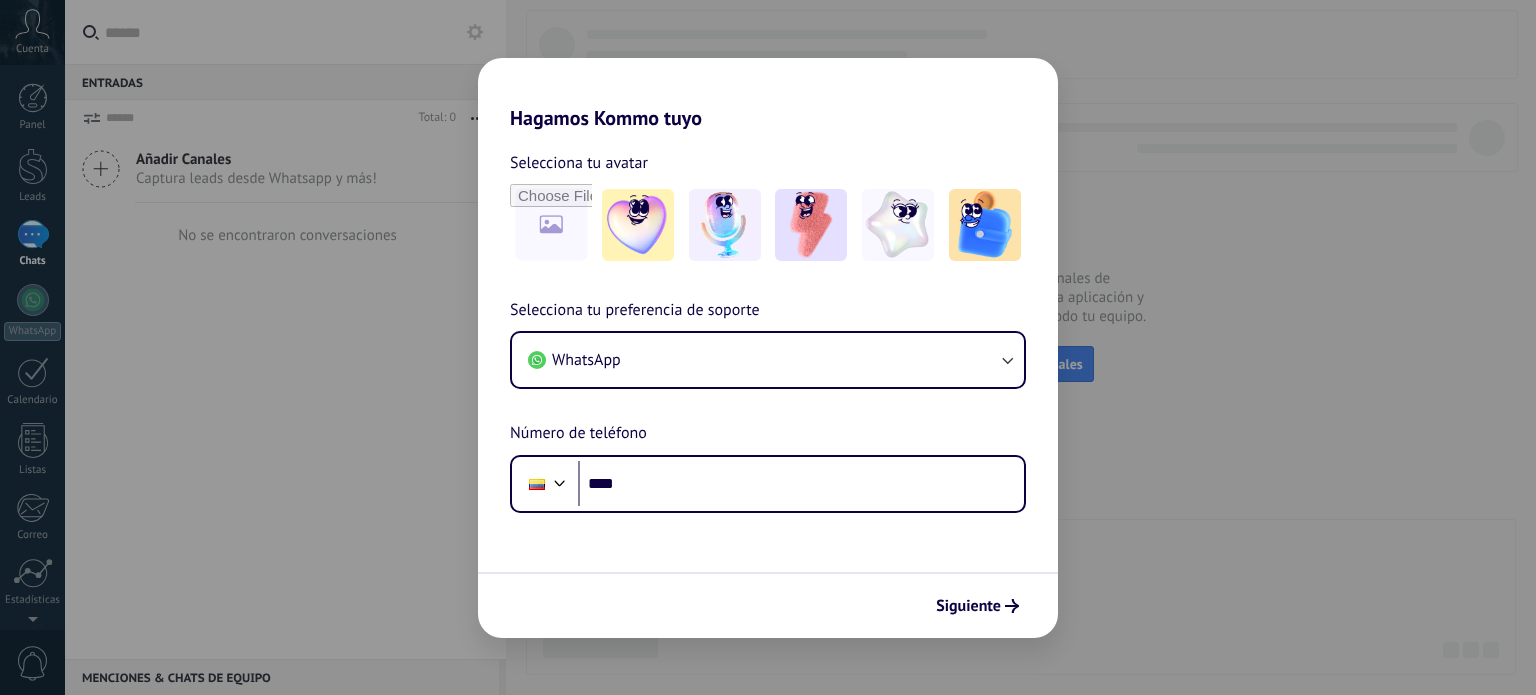 scroll, scrollTop: 0, scrollLeft: 0, axis: both 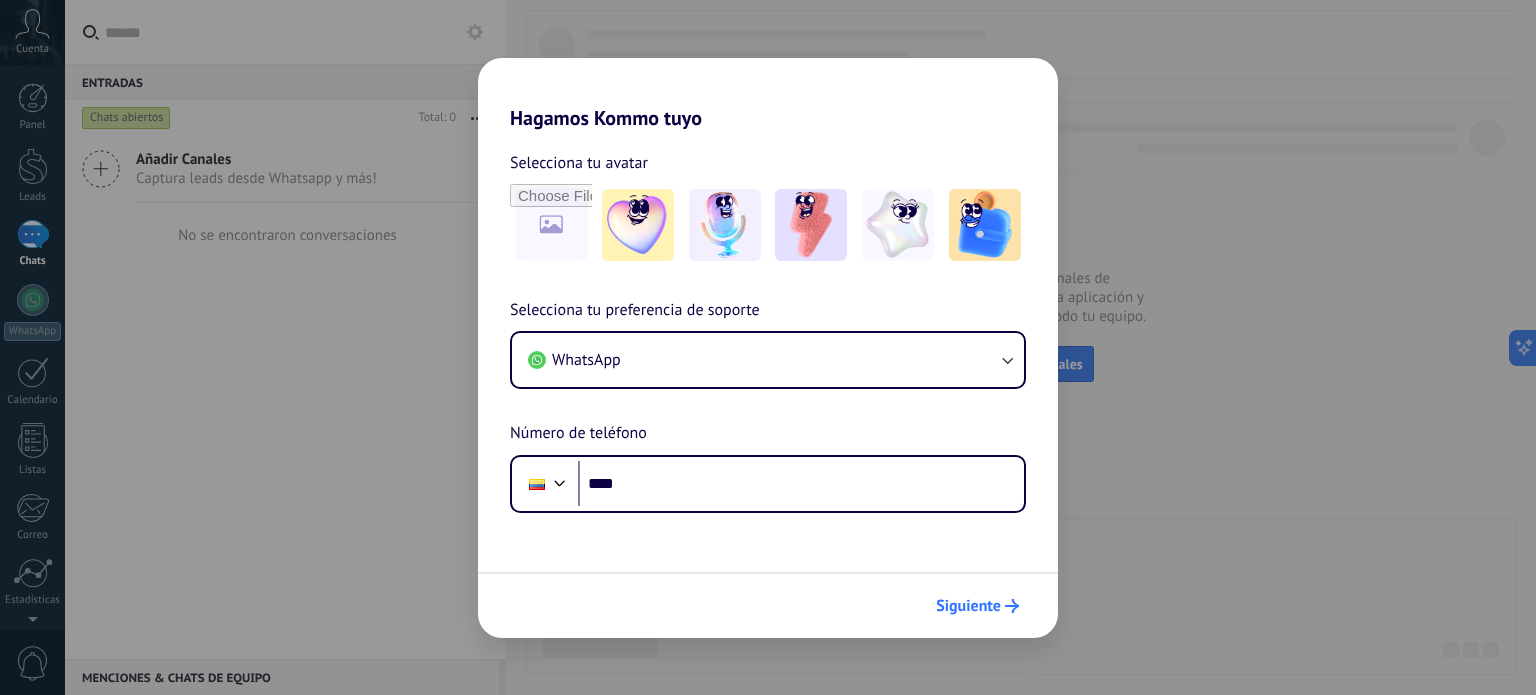 click on "Siguiente" at bounding box center (968, 606) 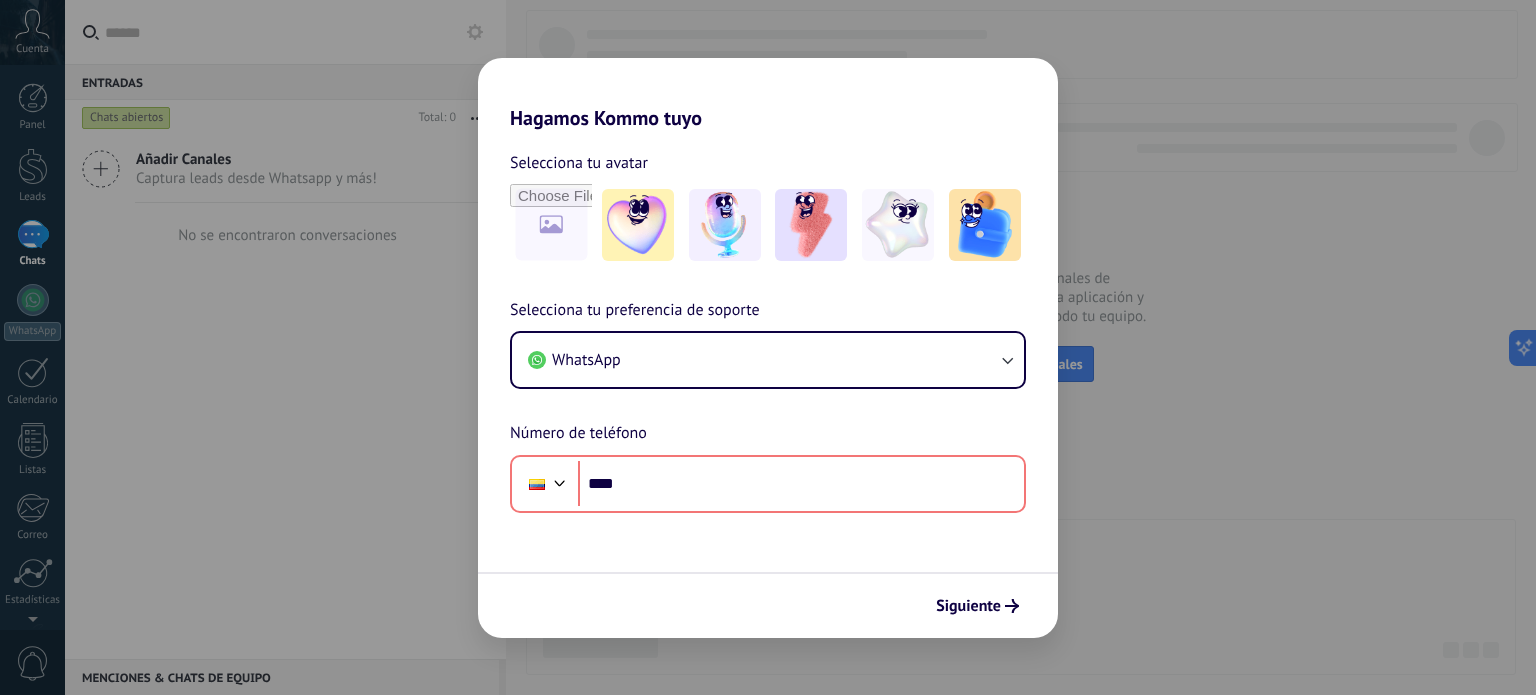 click on "Hagamos Kommo tuyo Selecciona tu avatar Selecciona tu preferencia de soporte WhatsApp Número de teléfono Phone **** Siguiente" at bounding box center (768, 347) 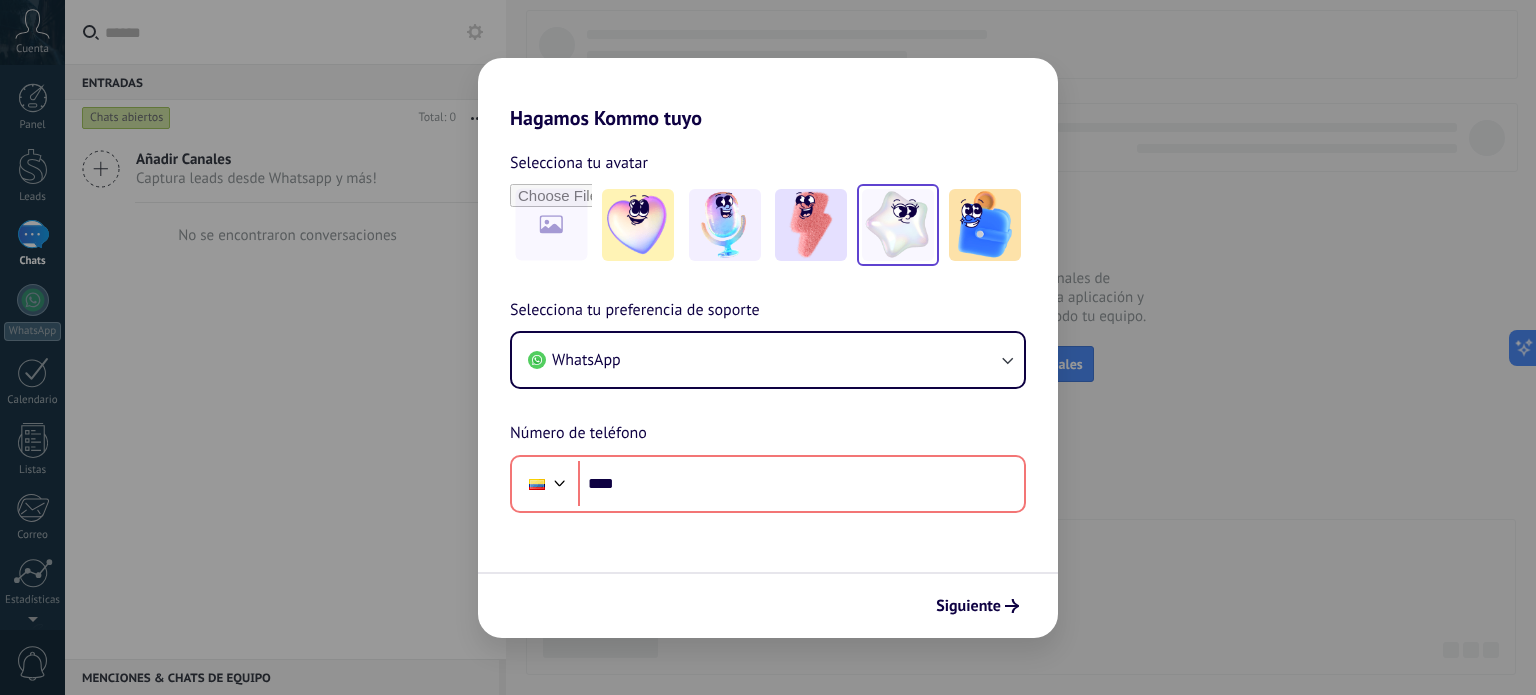click at bounding box center (898, 225) 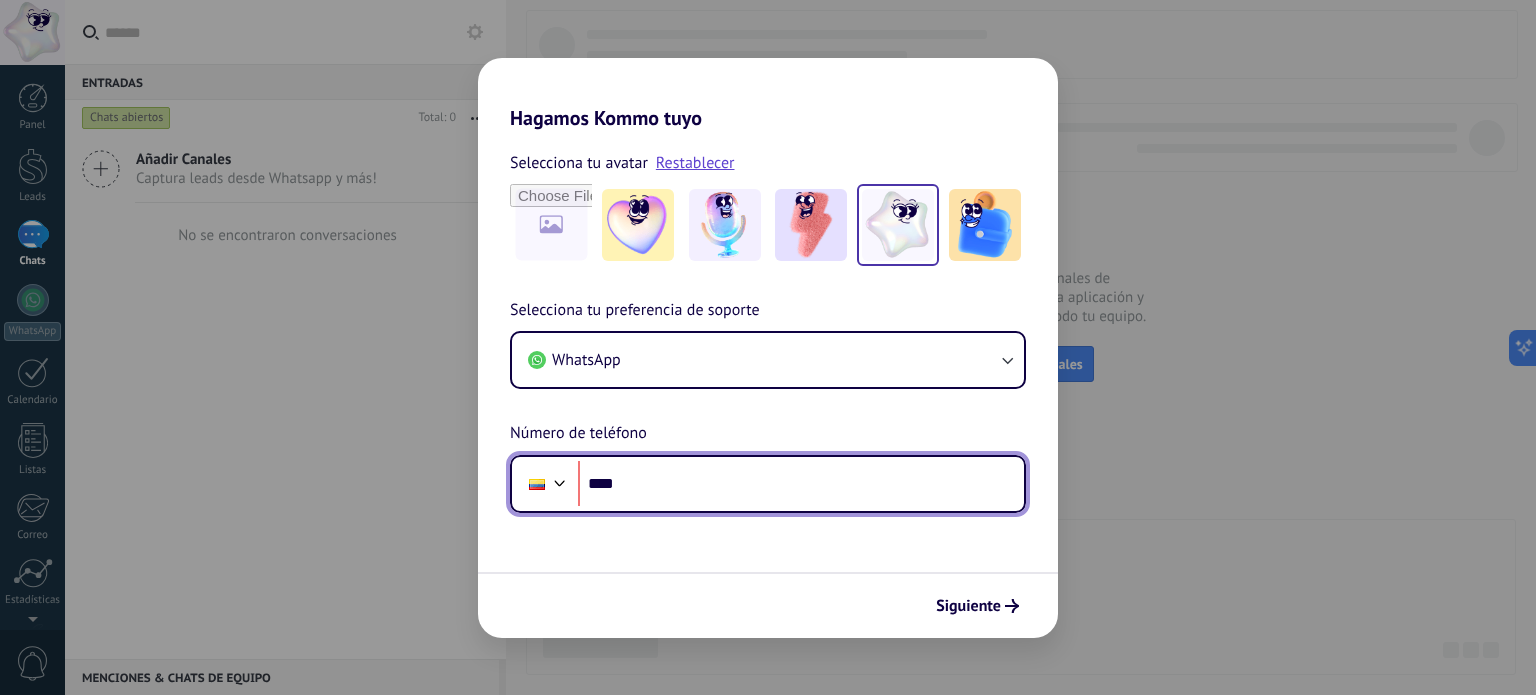 click on "****" at bounding box center (801, 484) 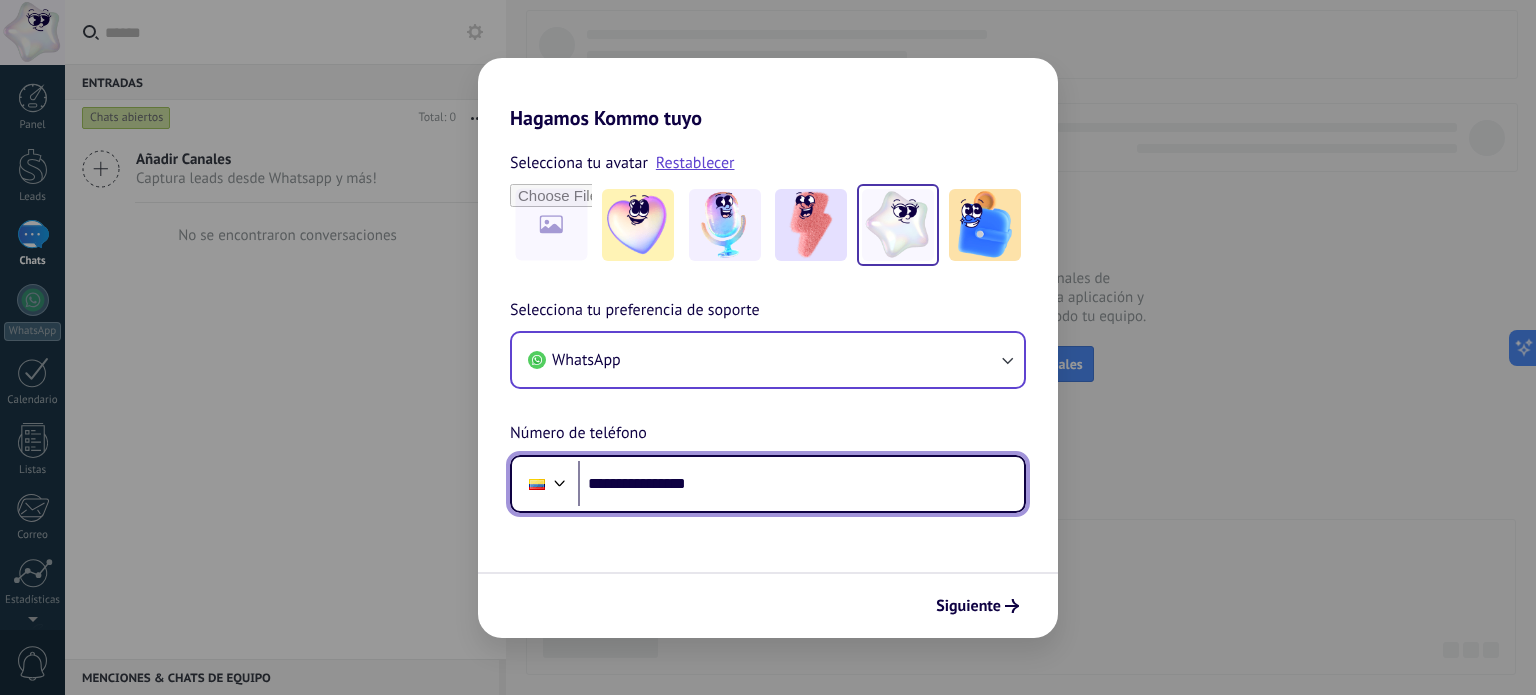 type on "**********" 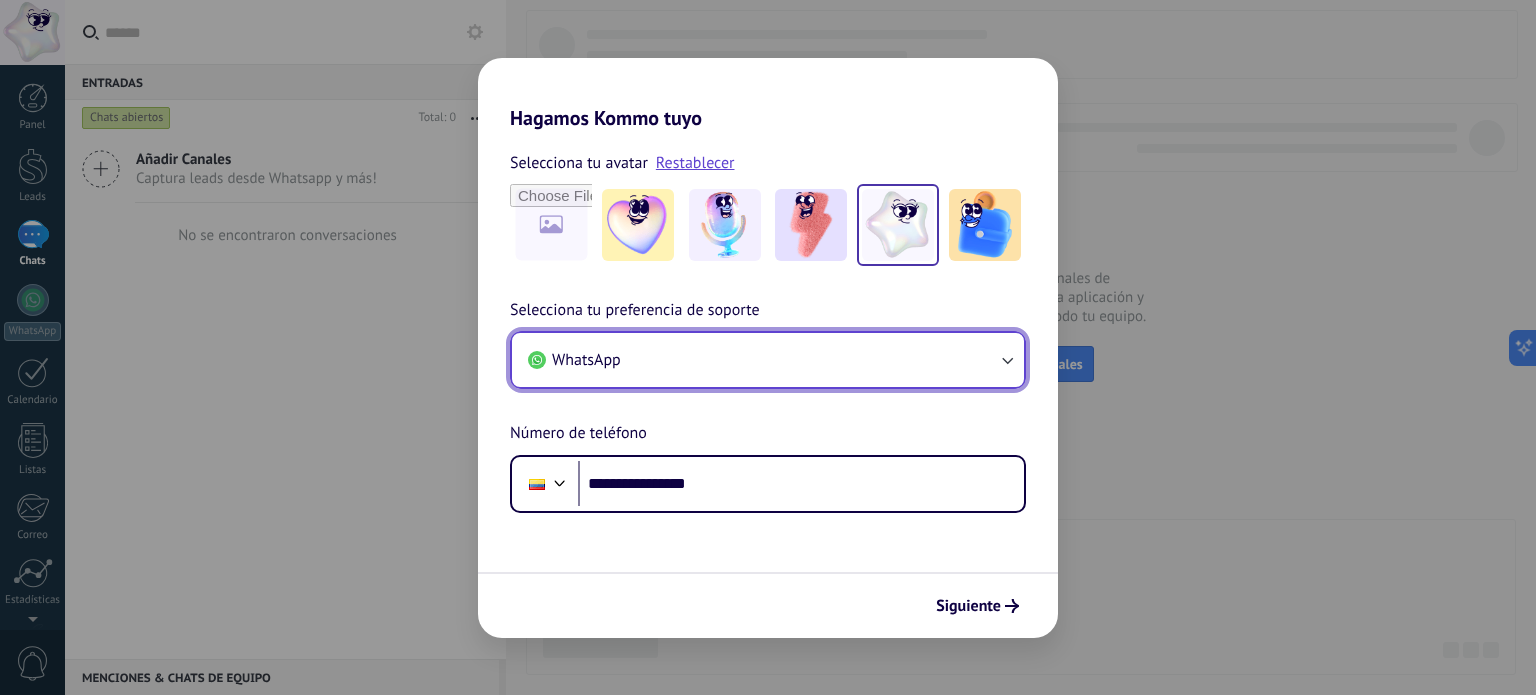 click on "WhatsApp" at bounding box center [768, 360] 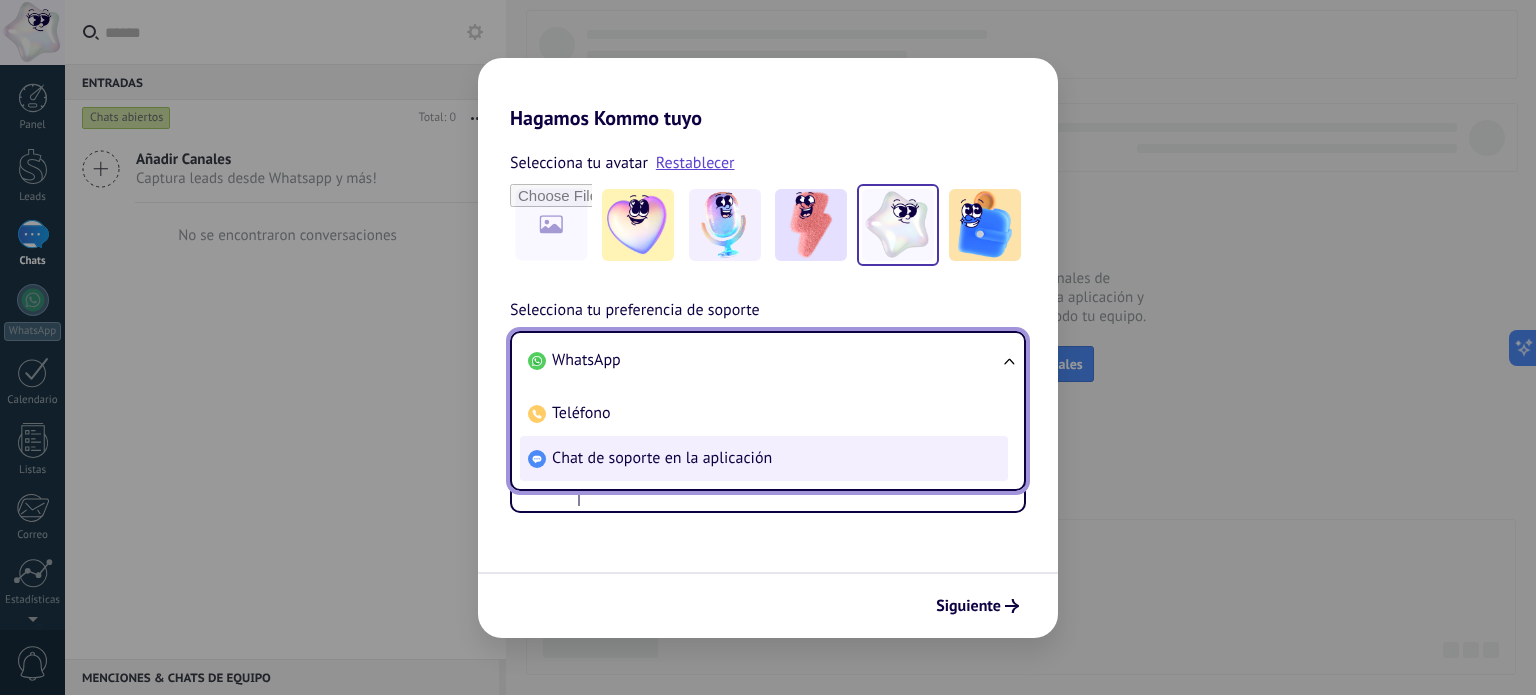 click on "Chat de soporte en la aplicación" at bounding box center [662, 458] 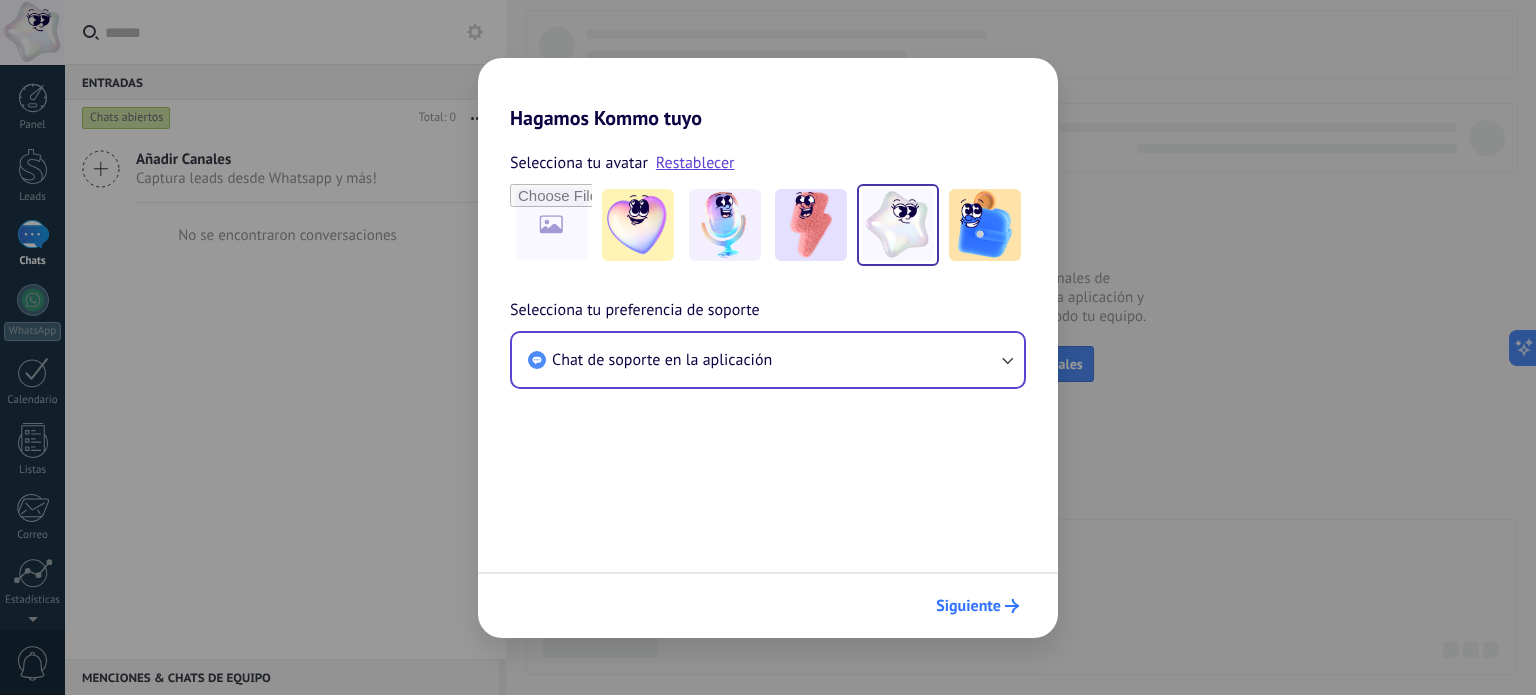 click on "Siguiente" at bounding box center [977, 606] 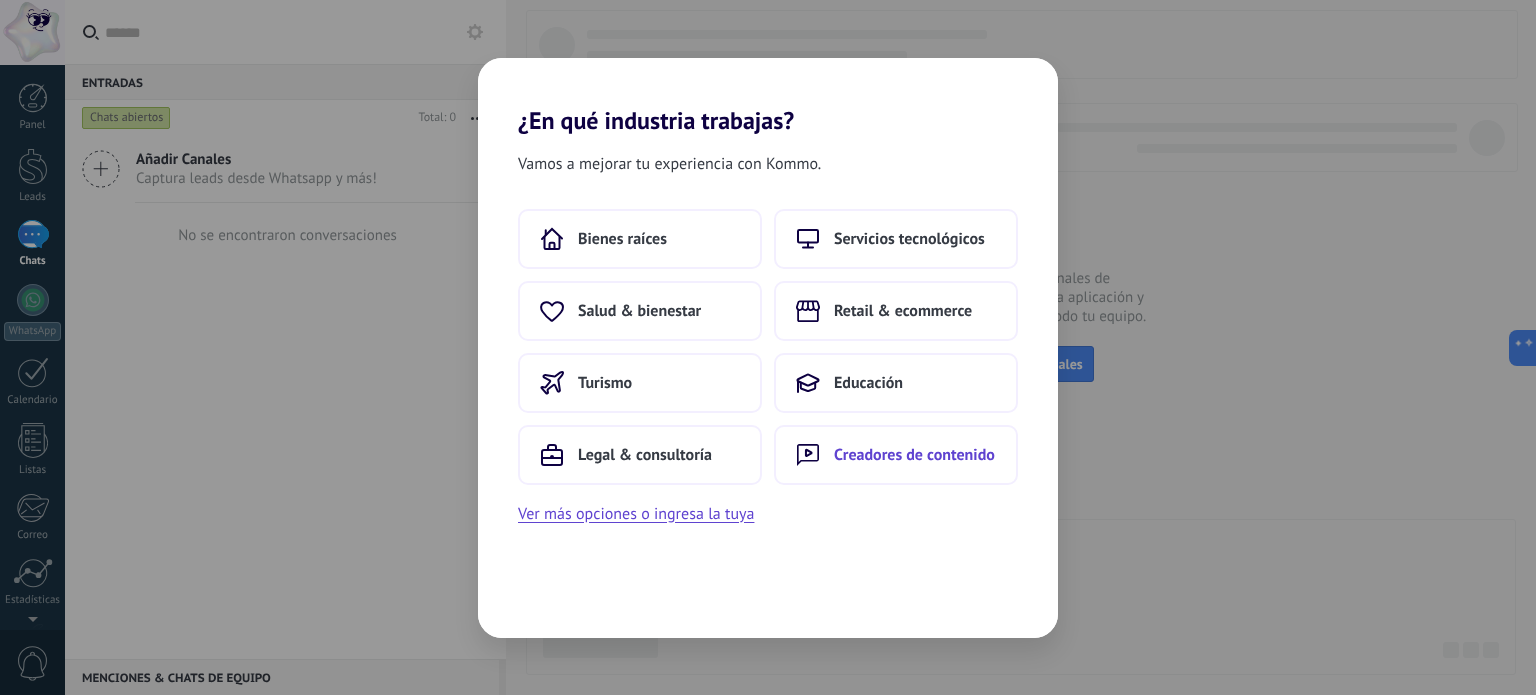 click on "Creadores de contenido" at bounding box center [896, 455] 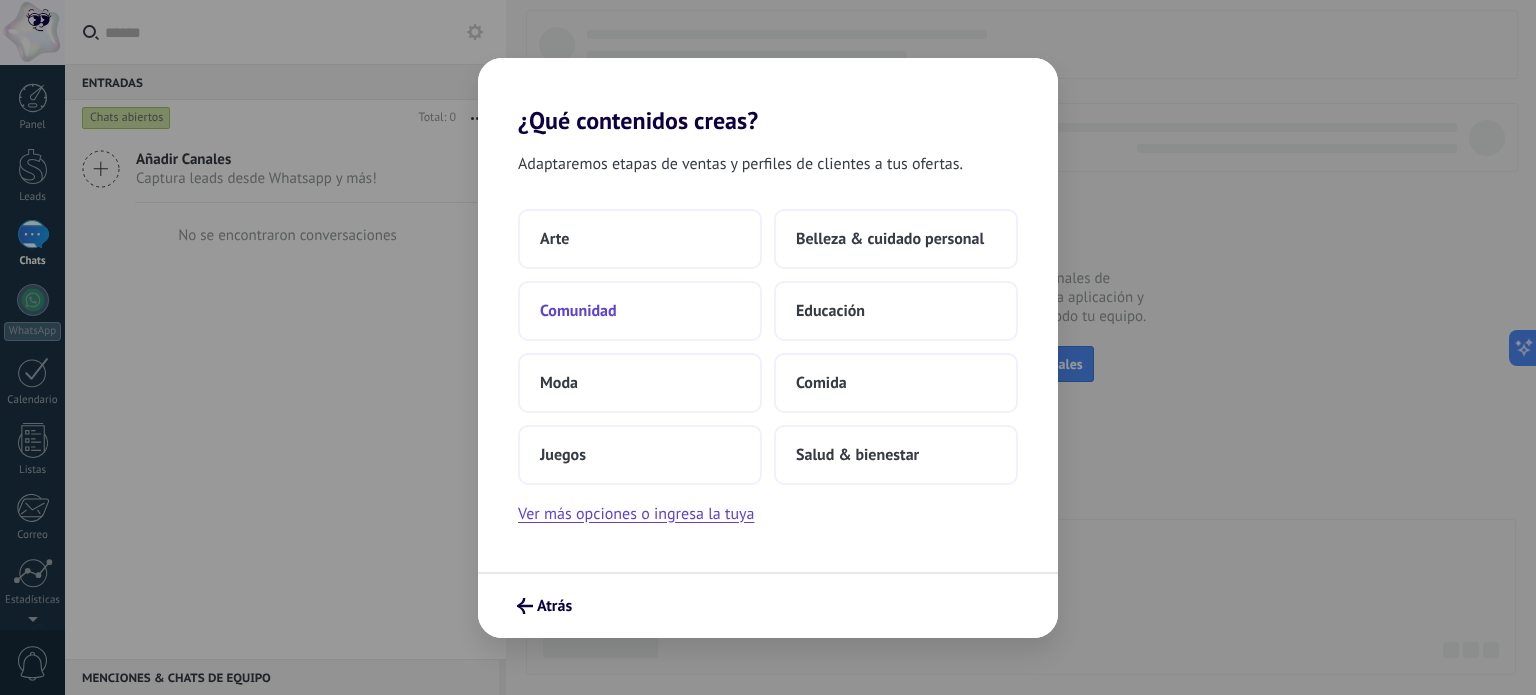click on "Comunidad" at bounding box center (640, 311) 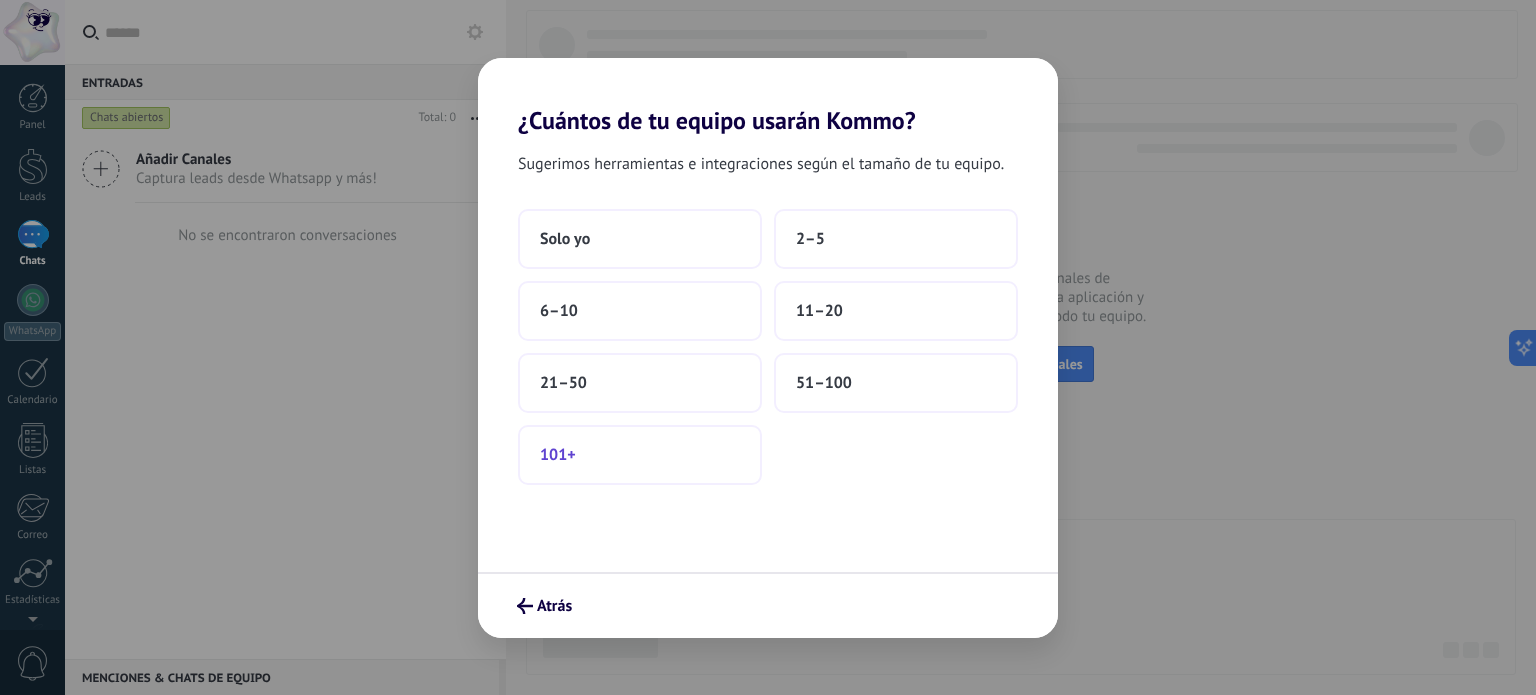 click on "101+" at bounding box center (640, 455) 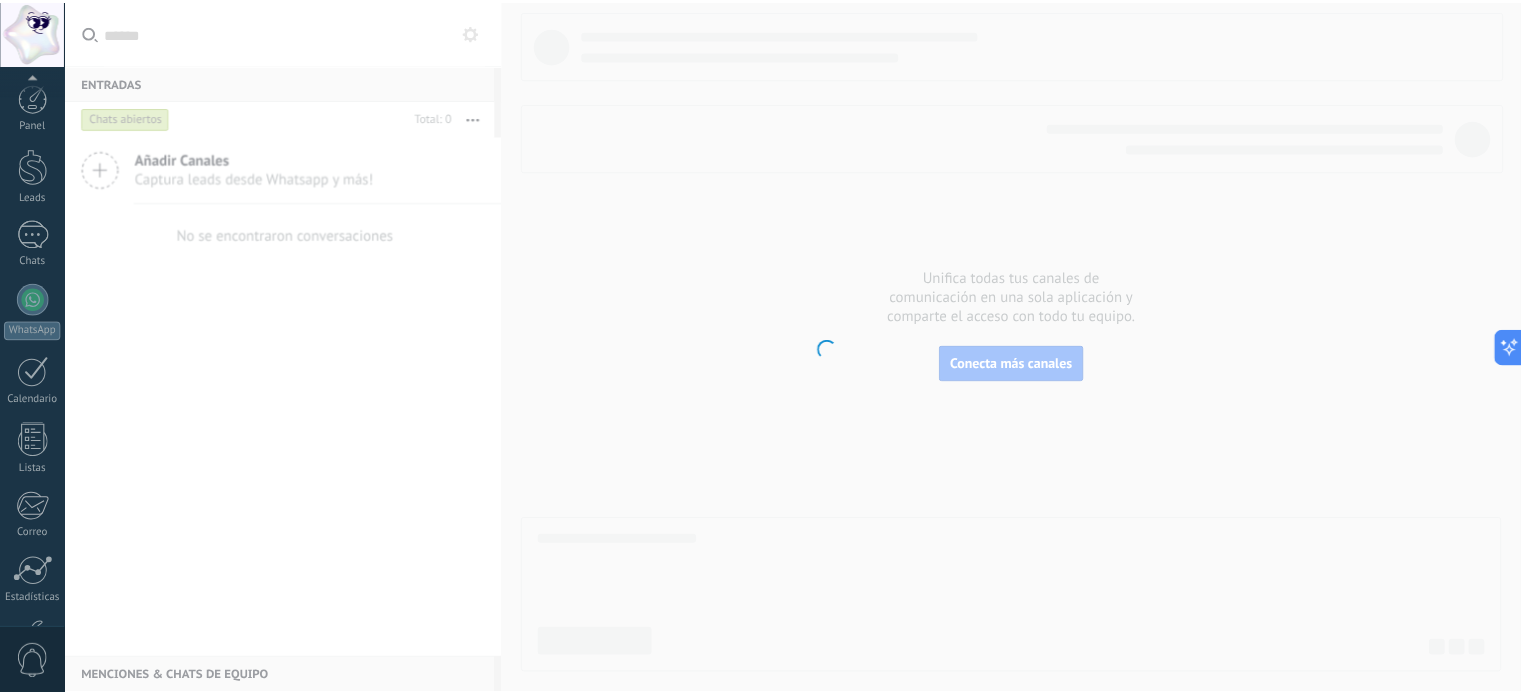 scroll, scrollTop: 136, scrollLeft: 0, axis: vertical 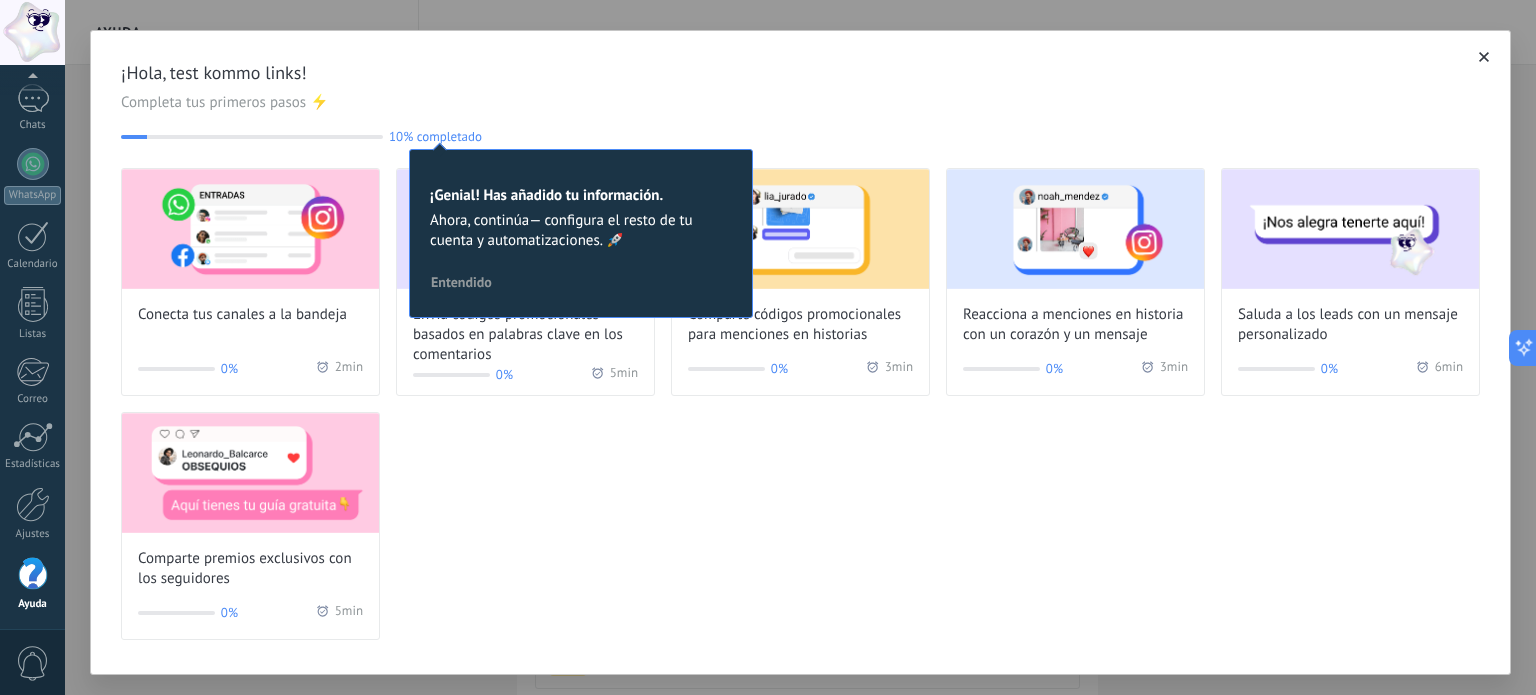click at bounding box center (1484, 57) 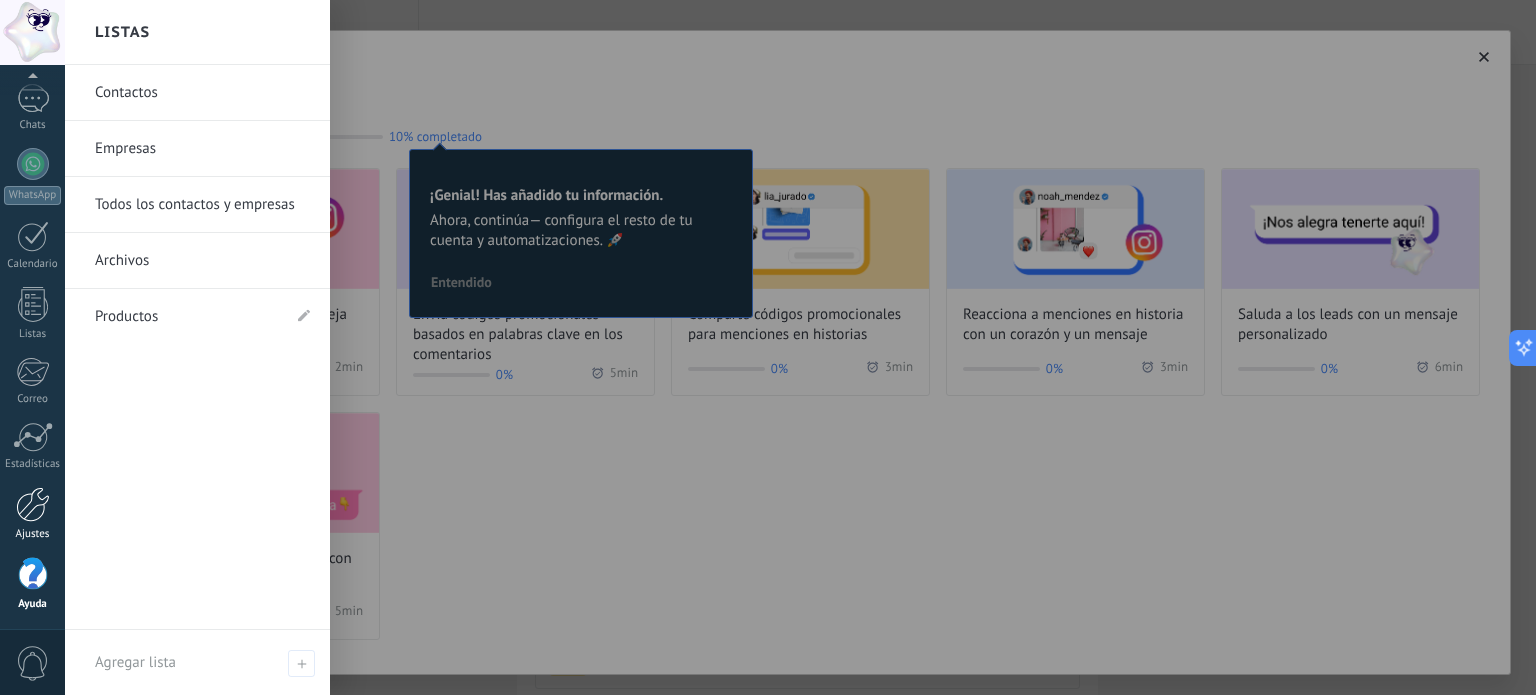 click at bounding box center (33, 504) 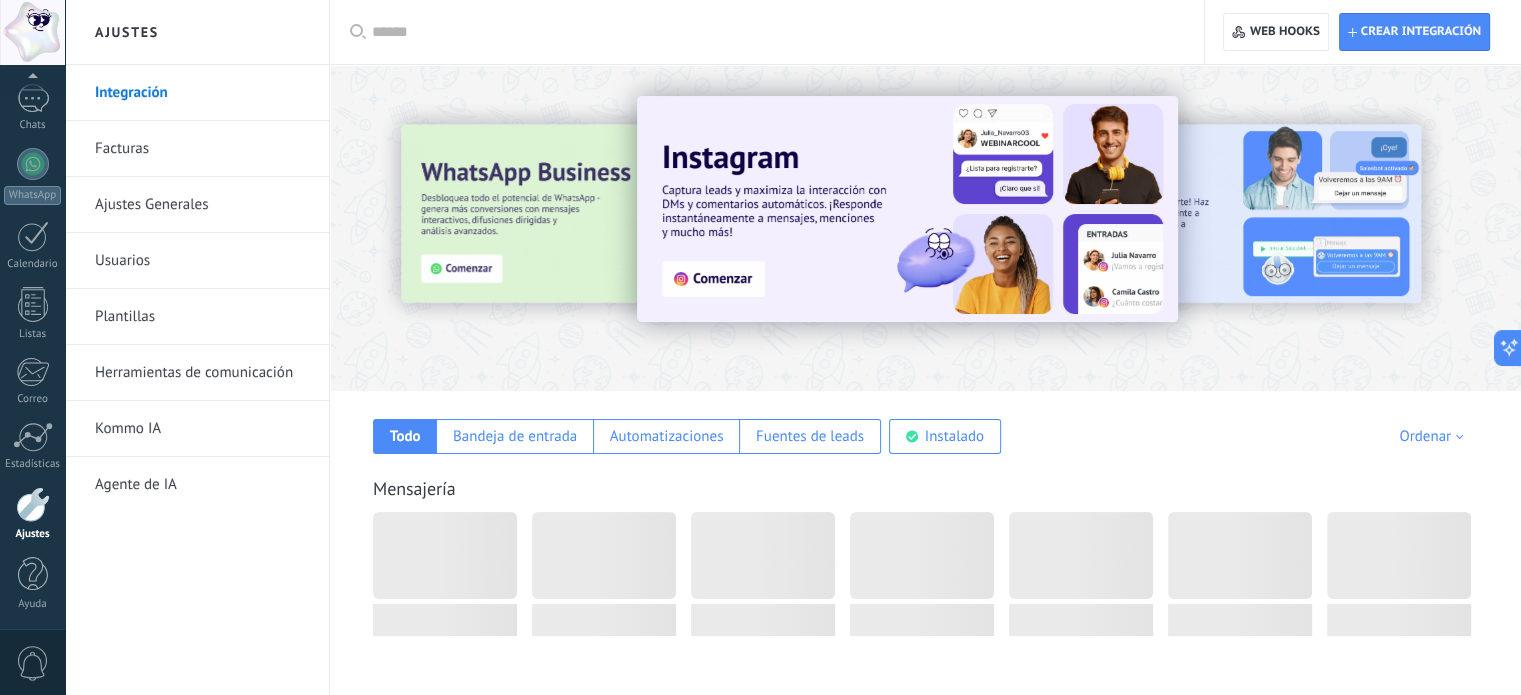 click on "Herramientas de comunicación" at bounding box center [202, 373] 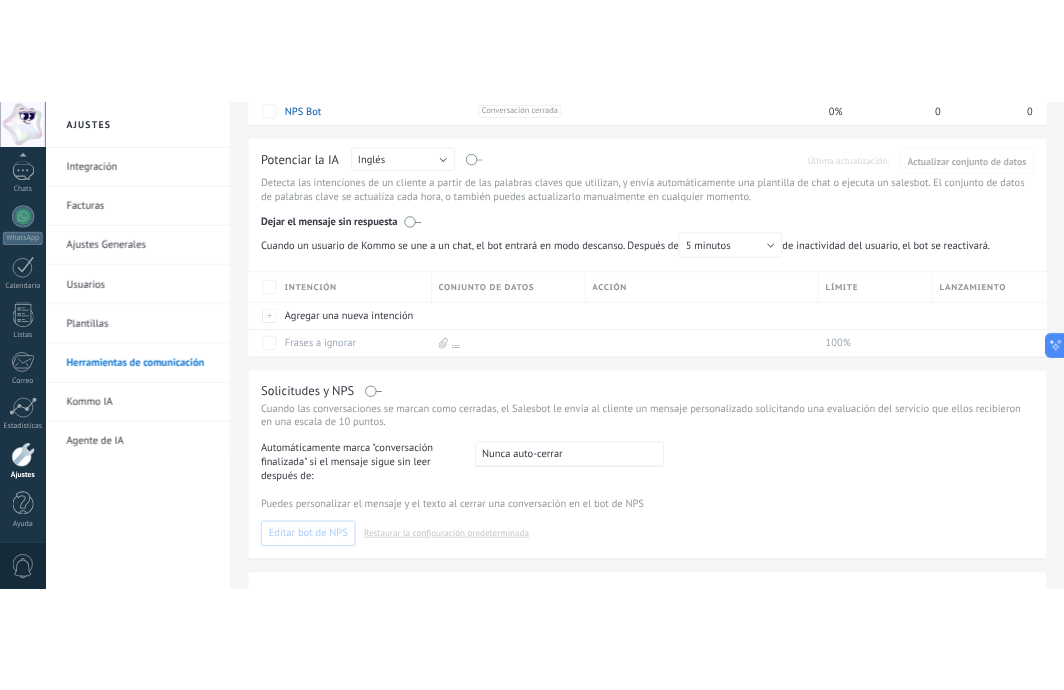 scroll, scrollTop: 306, scrollLeft: 0, axis: vertical 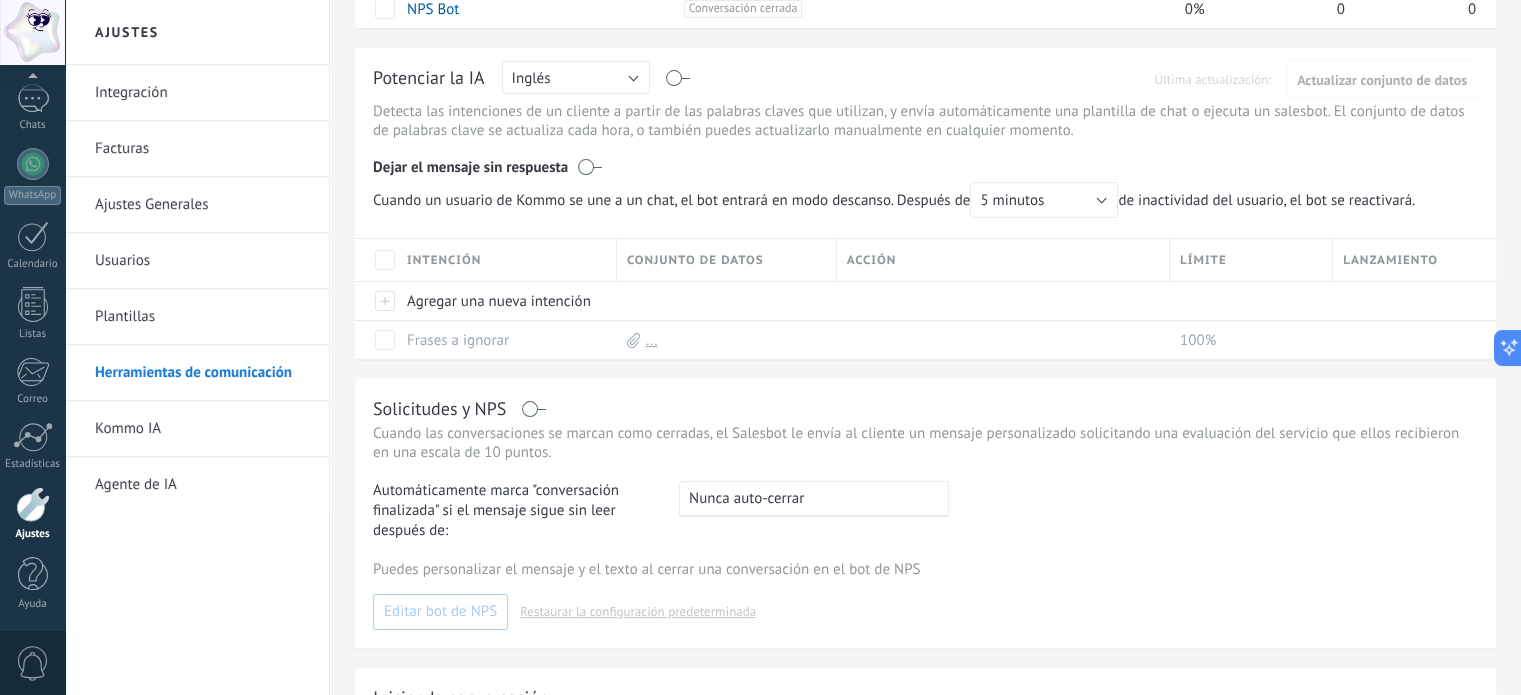 drag, startPoint x: 36, startPoint y: 551, endPoint x: 134, endPoint y: 93, distance: 468.36737 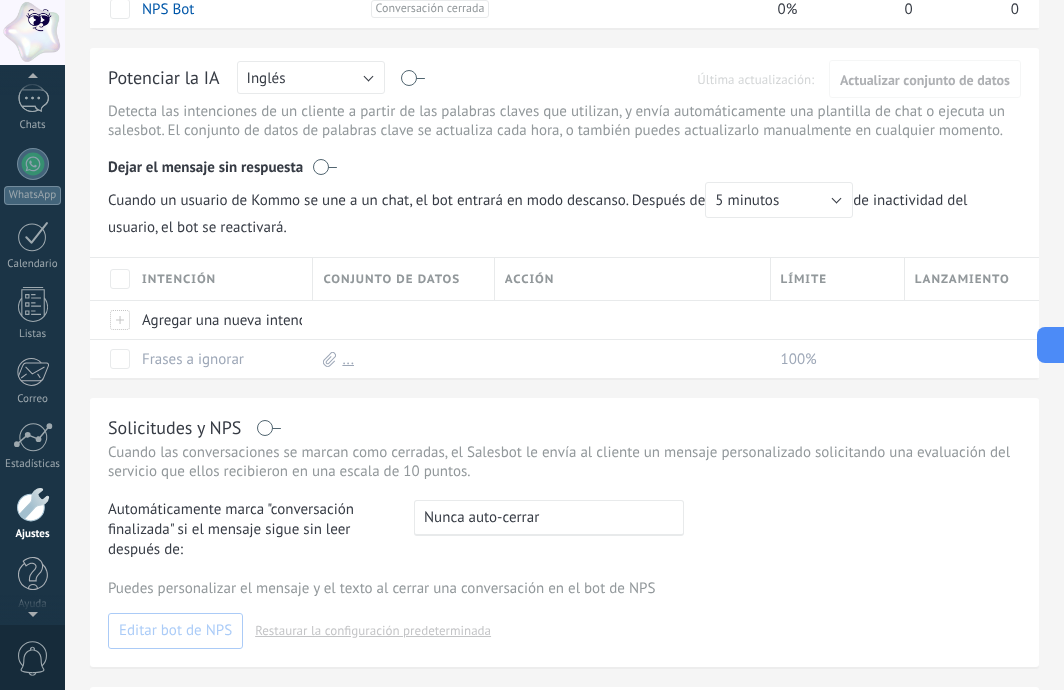 scroll, scrollTop: 141, scrollLeft: 0, axis: vertical 